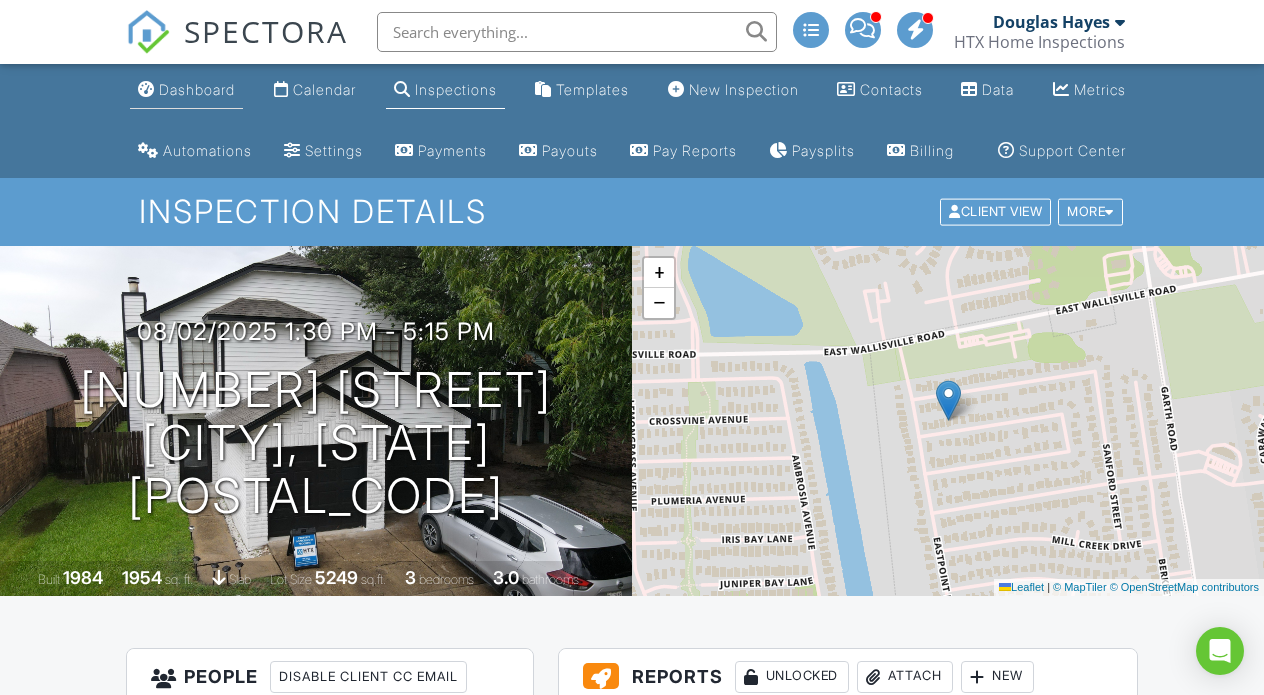 scroll, scrollTop: 0, scrollLeft: 0, axis: both 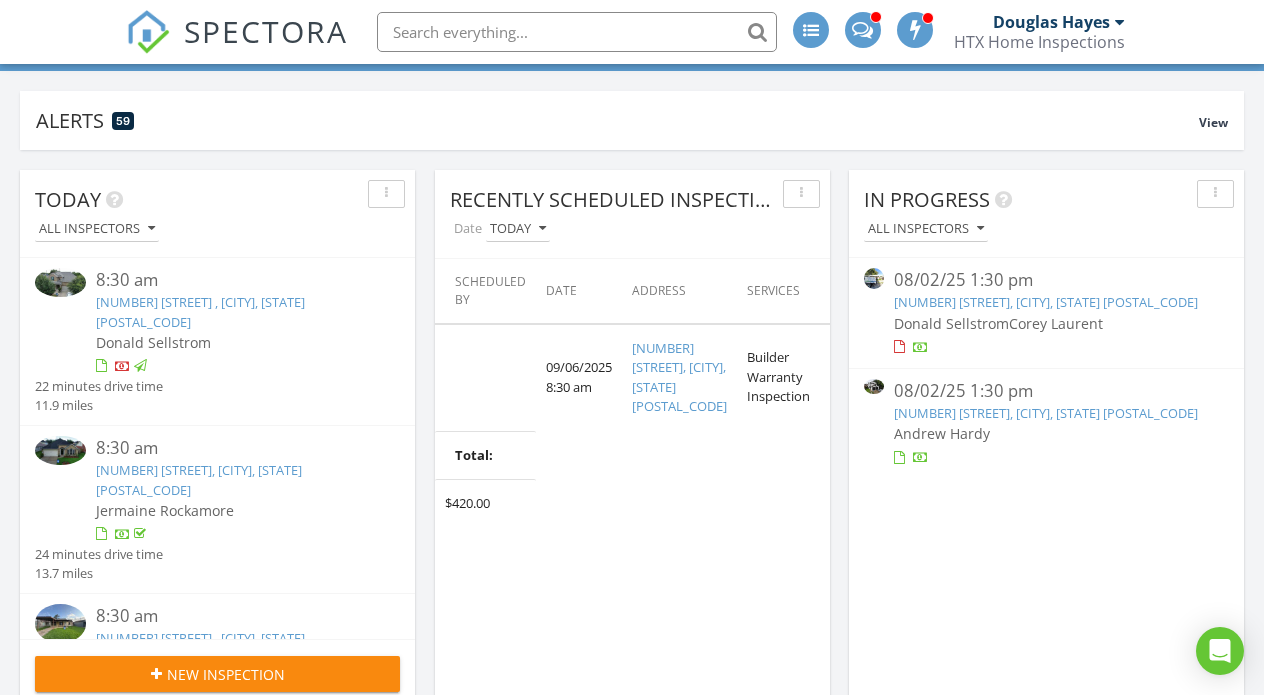 click on "08/02/25 1:30 pm" at bounding box center (1046, 280) 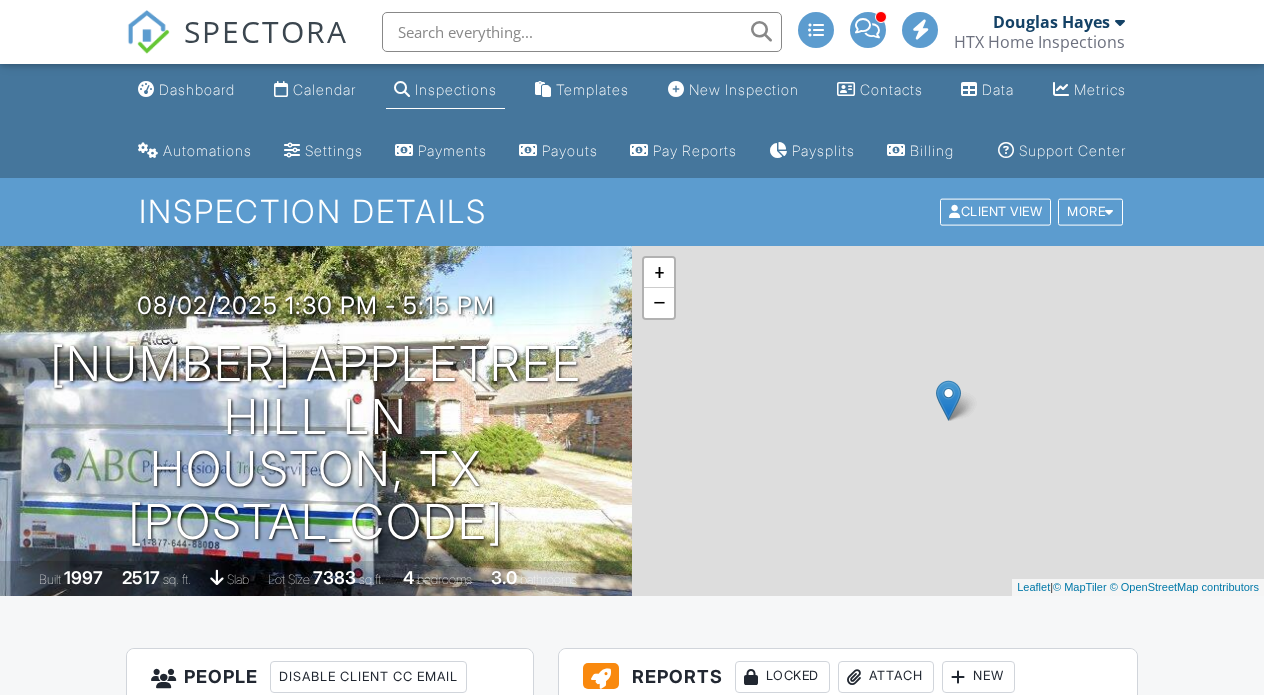 scroll, scrollTop: 0, scrollLeft: 0, axis: both 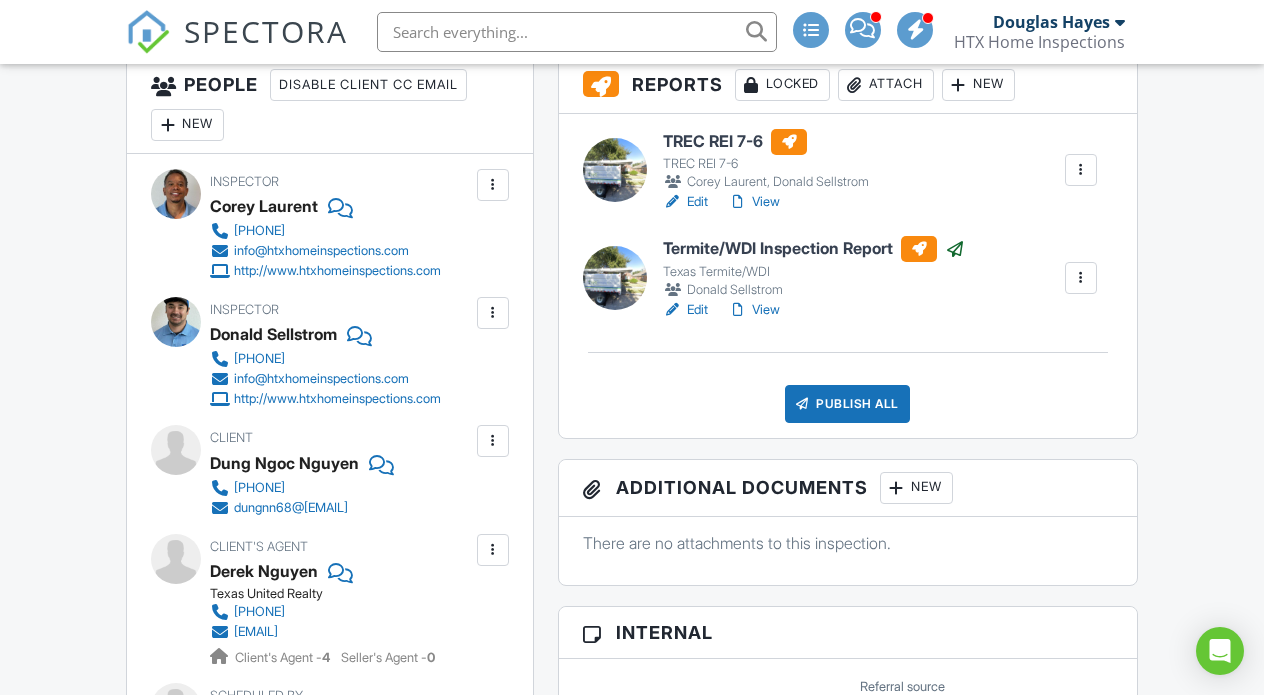 click on "TREC REI 7-6" at bounding box center (766, 142) 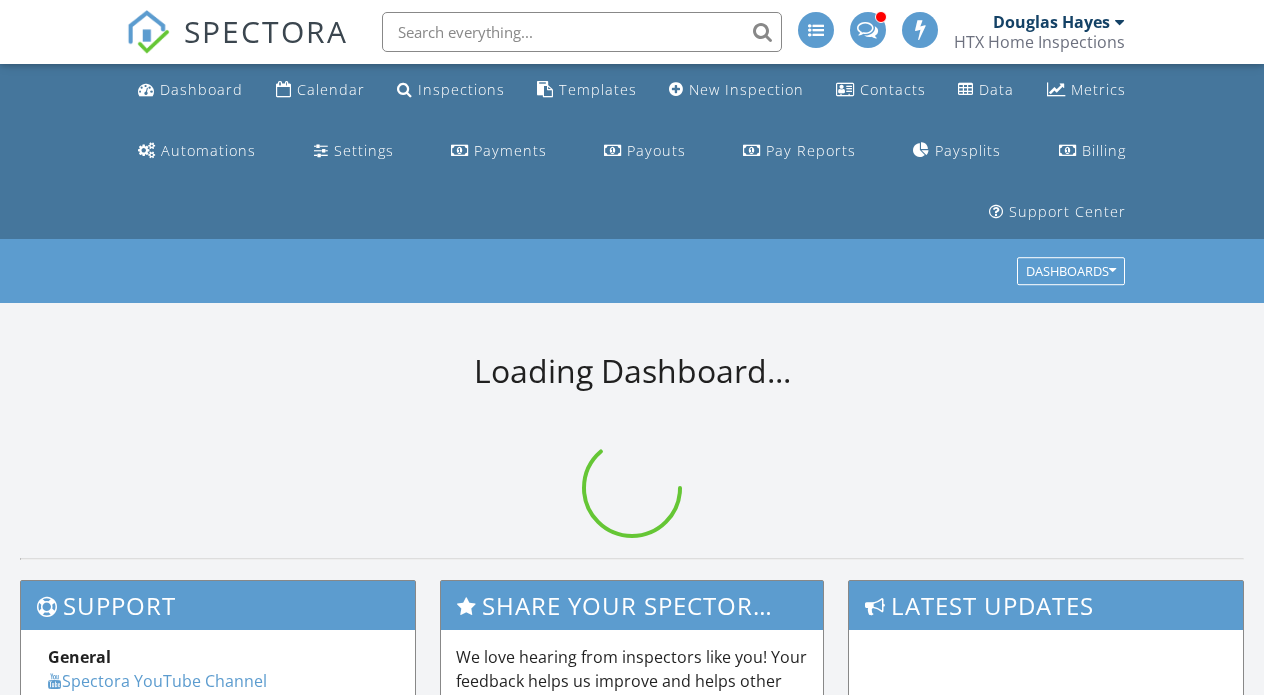 scroll, scrollTop: 0, scrollLeft: 0, axis: both 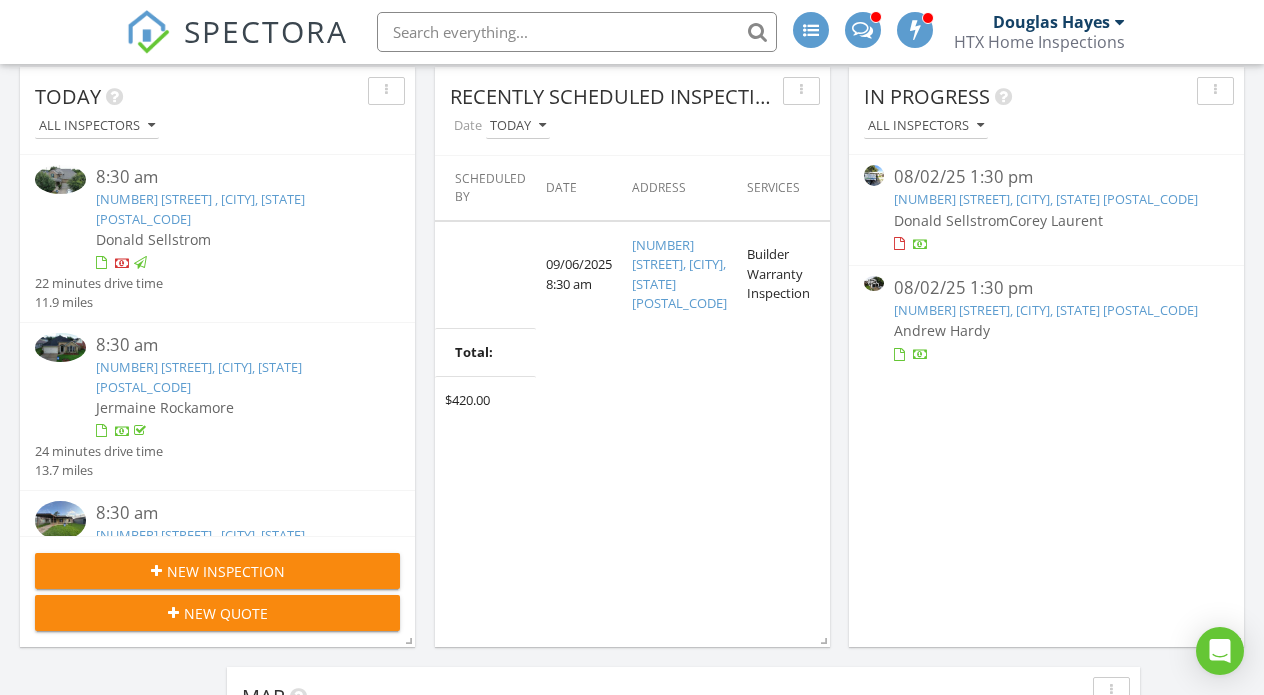 click on "4719 Black Rock St, Baytown, TX 77521" at bounding box center (1046, 310) 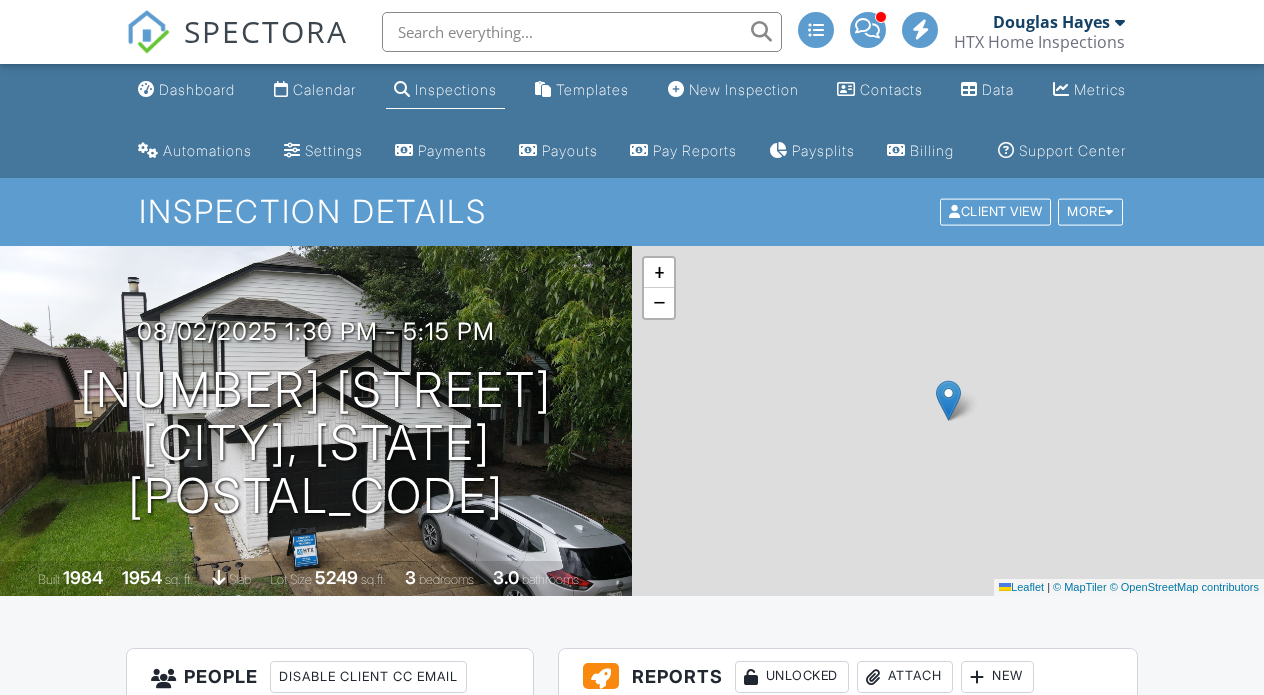 scroll, scrollTop: 0, scrollLeft: 0, axis: both 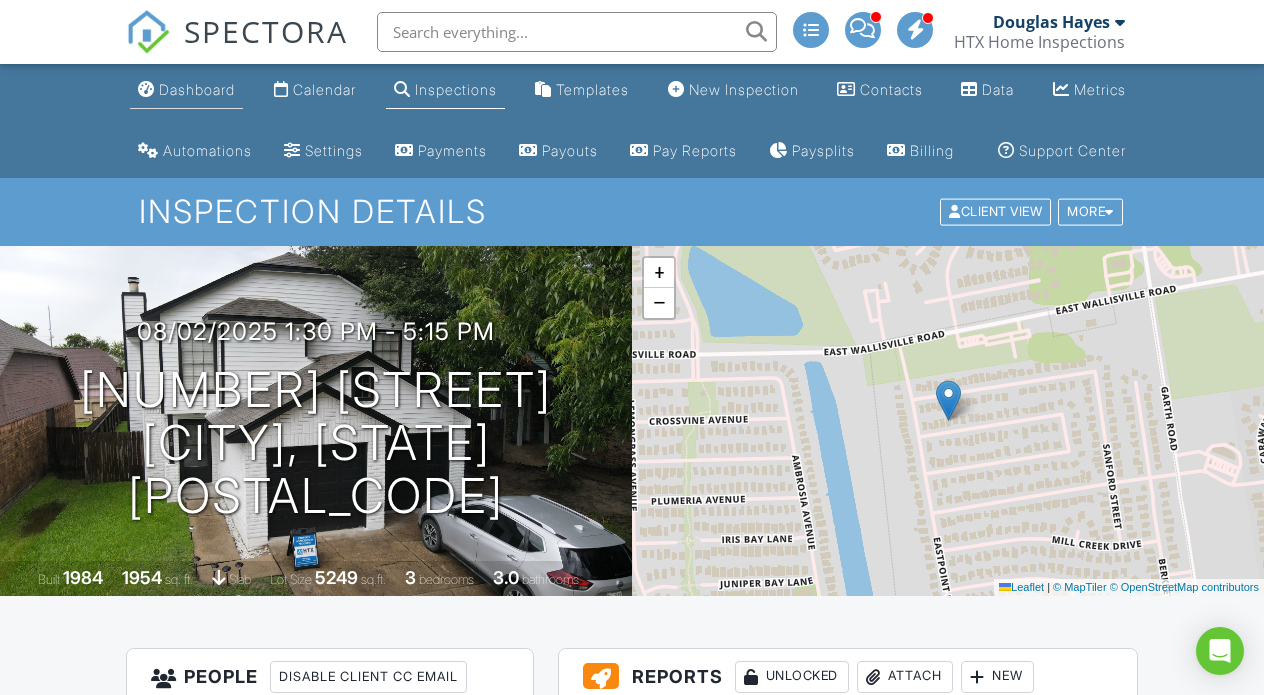click on "Dashboard" at bounding box center [197, 89] 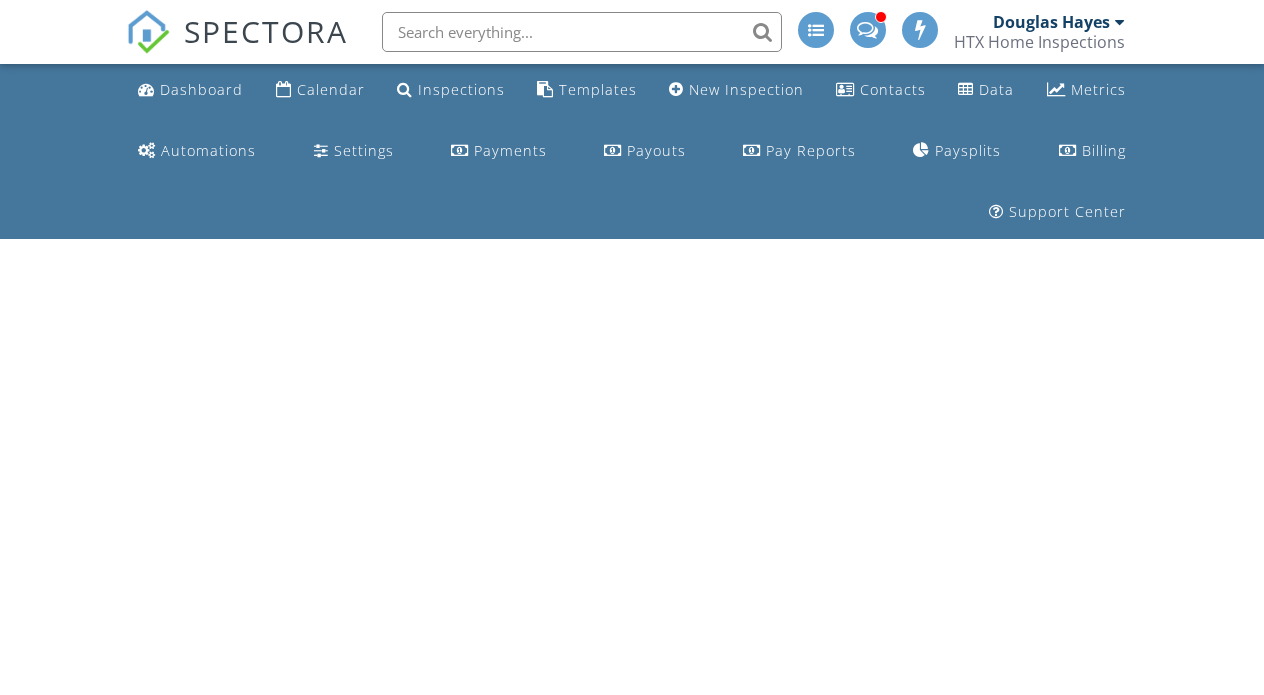 scroll, scrollTop: 0, scrollLeft: 0, axis: both 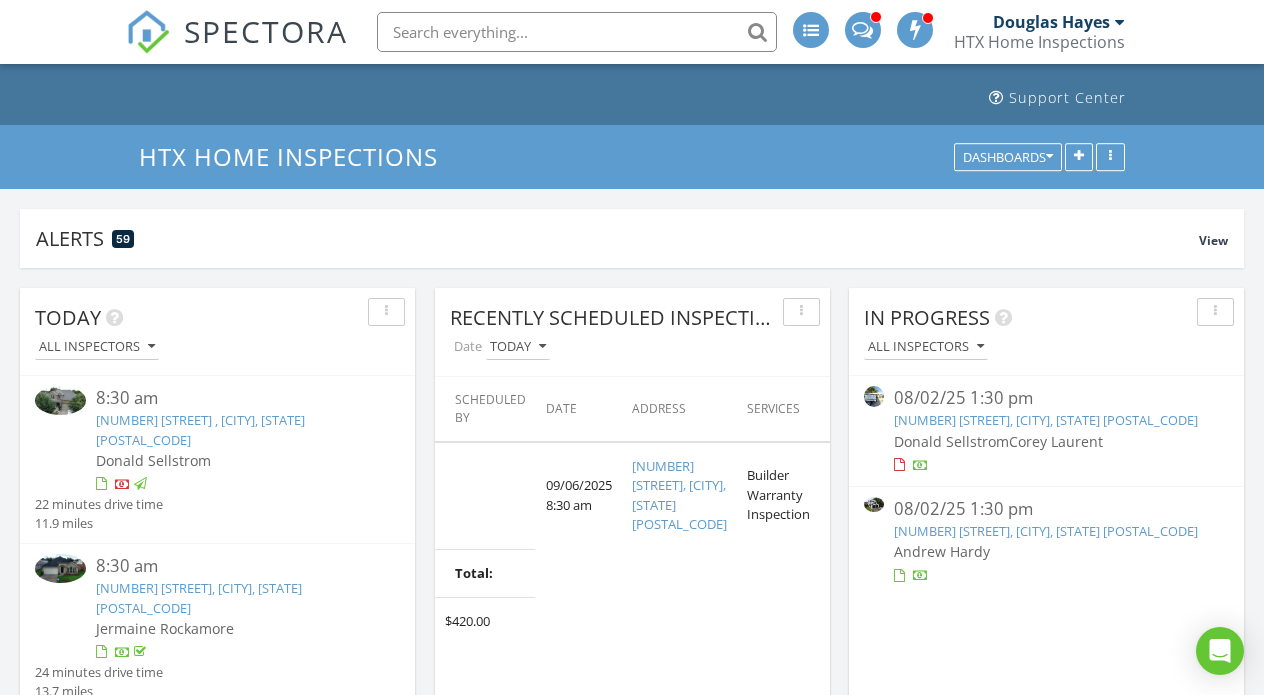 click on "08/02/25 1:30 pm" at bounding box center (1046, 398) 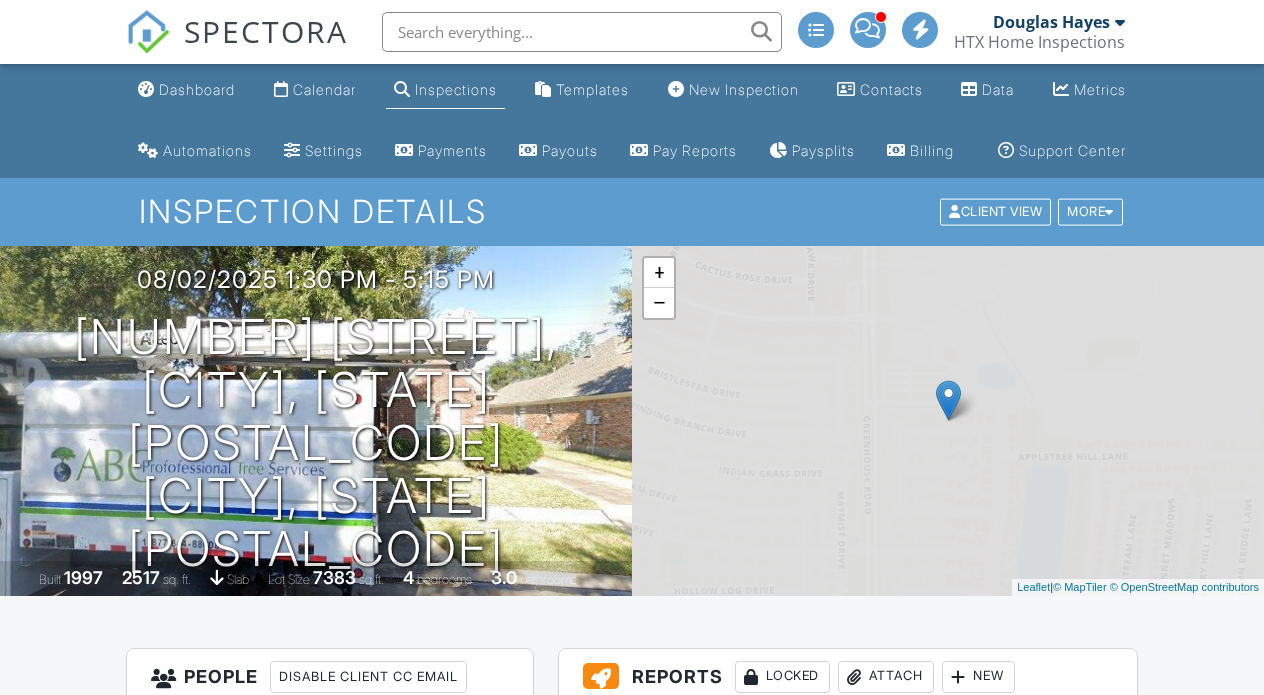 scroll, scrollTop: 0, scrollLeft: 0, axis: both 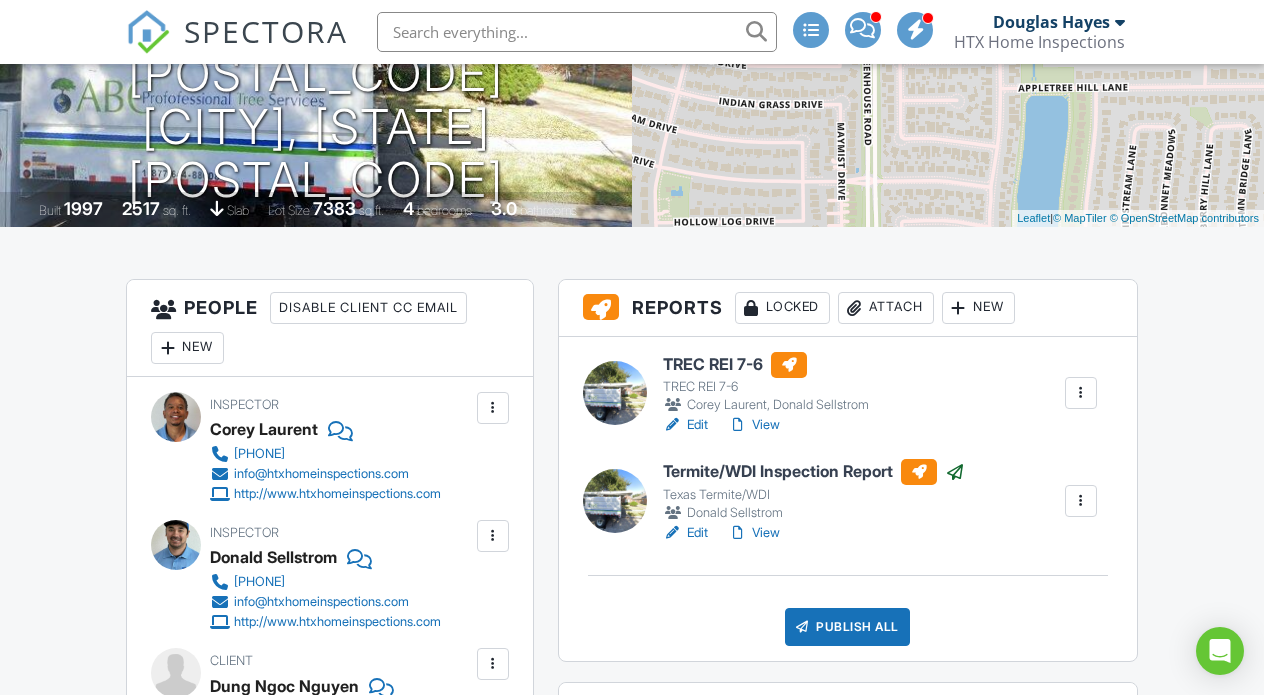 click on "TREC REI 7-6" at bounding box center [766, 365] 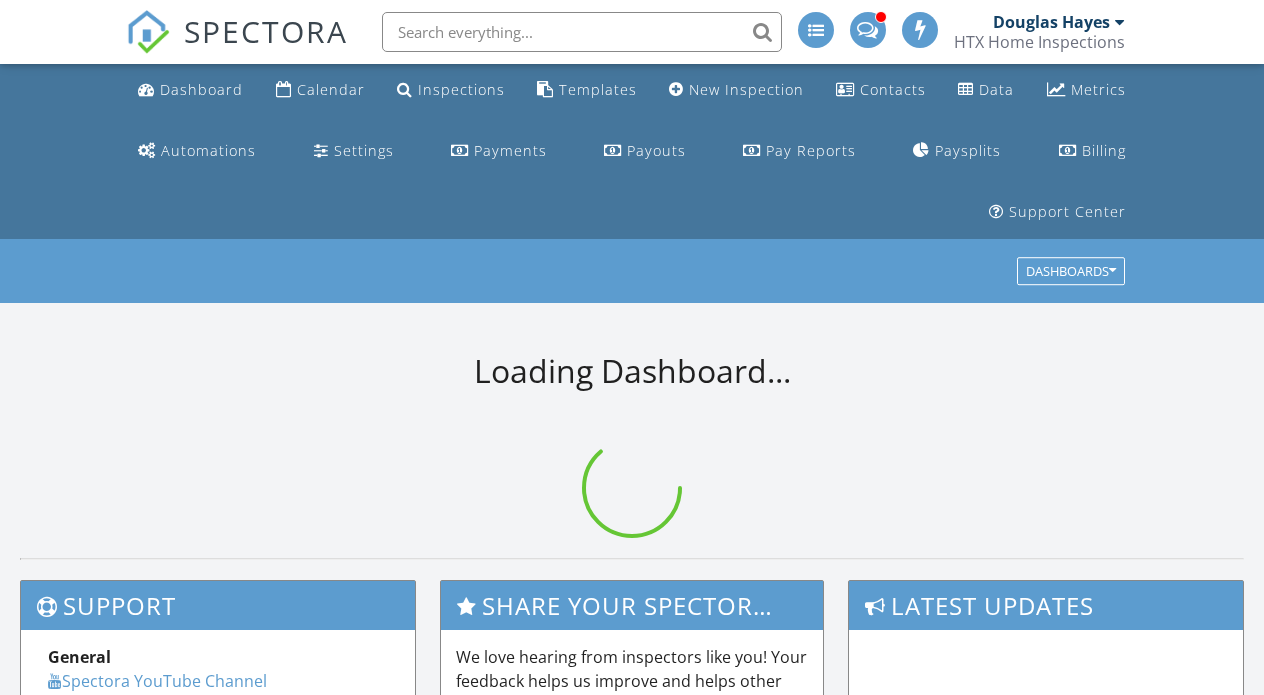scroll, scrollTop: 0, scrollLeft: 0, axis: both 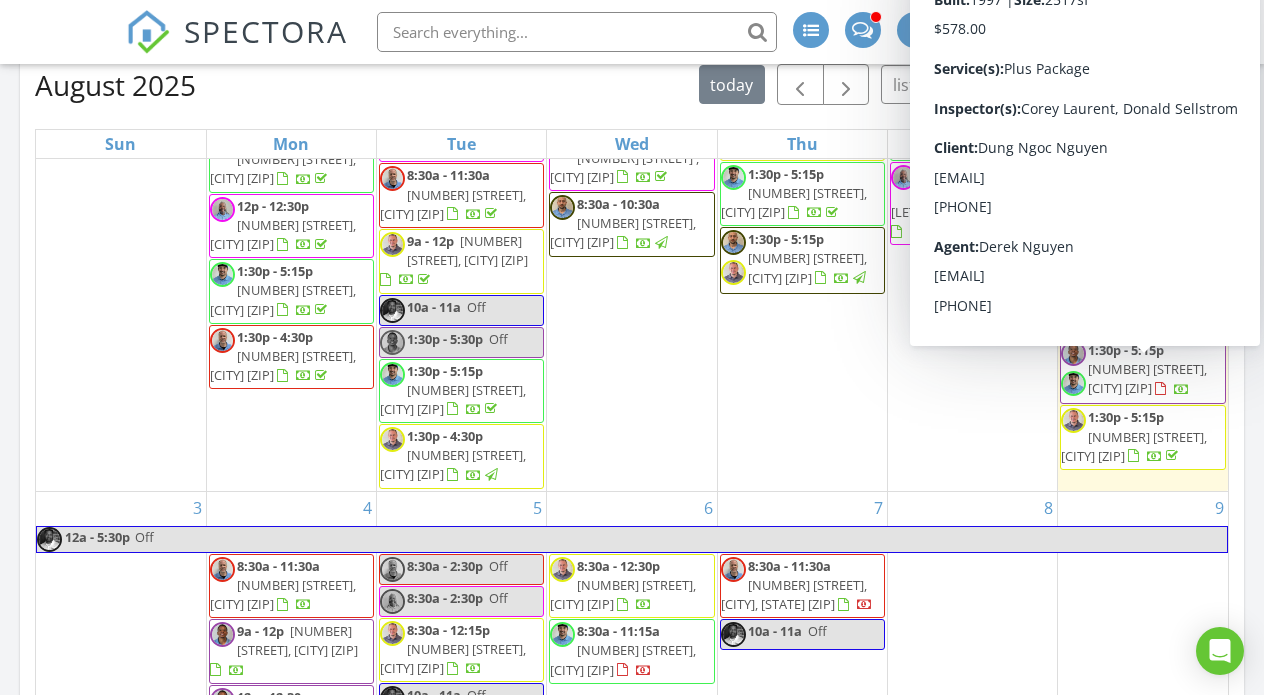 click on "19018 Appletree Hill Ln, Houston 77084" at bounding box center (1147, 378) 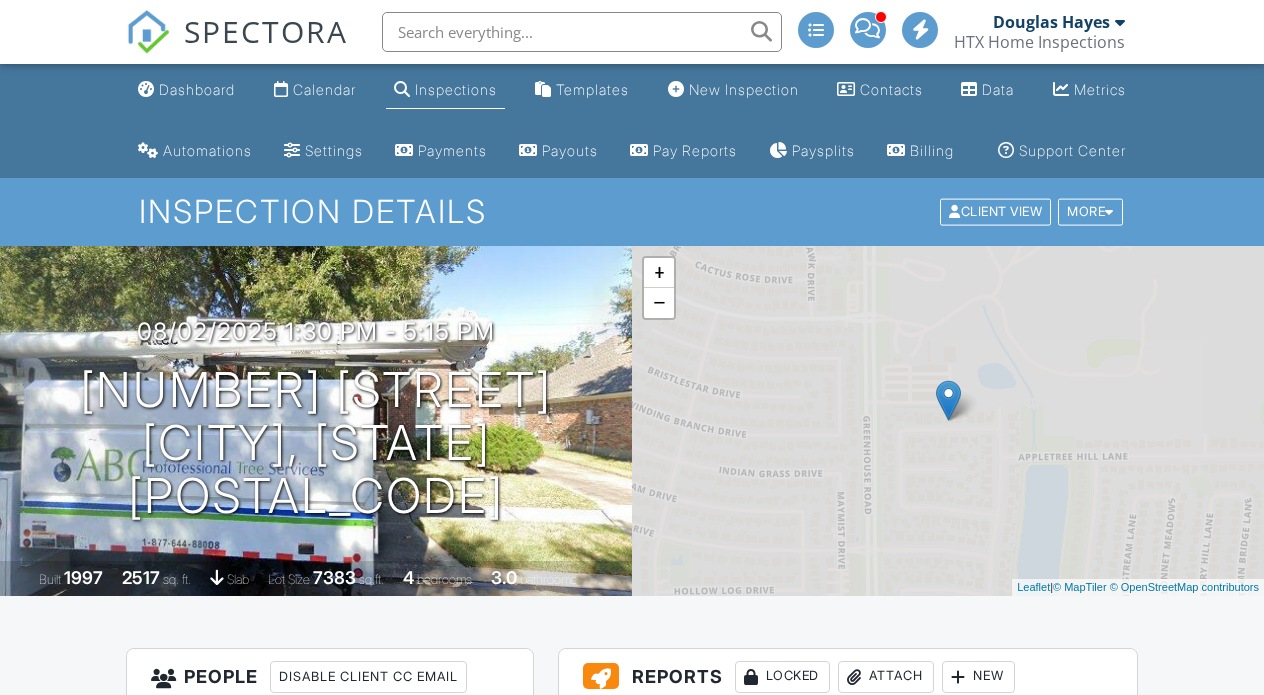 scroll, scrollTop: 0, scrollLeft: 0, axis: both 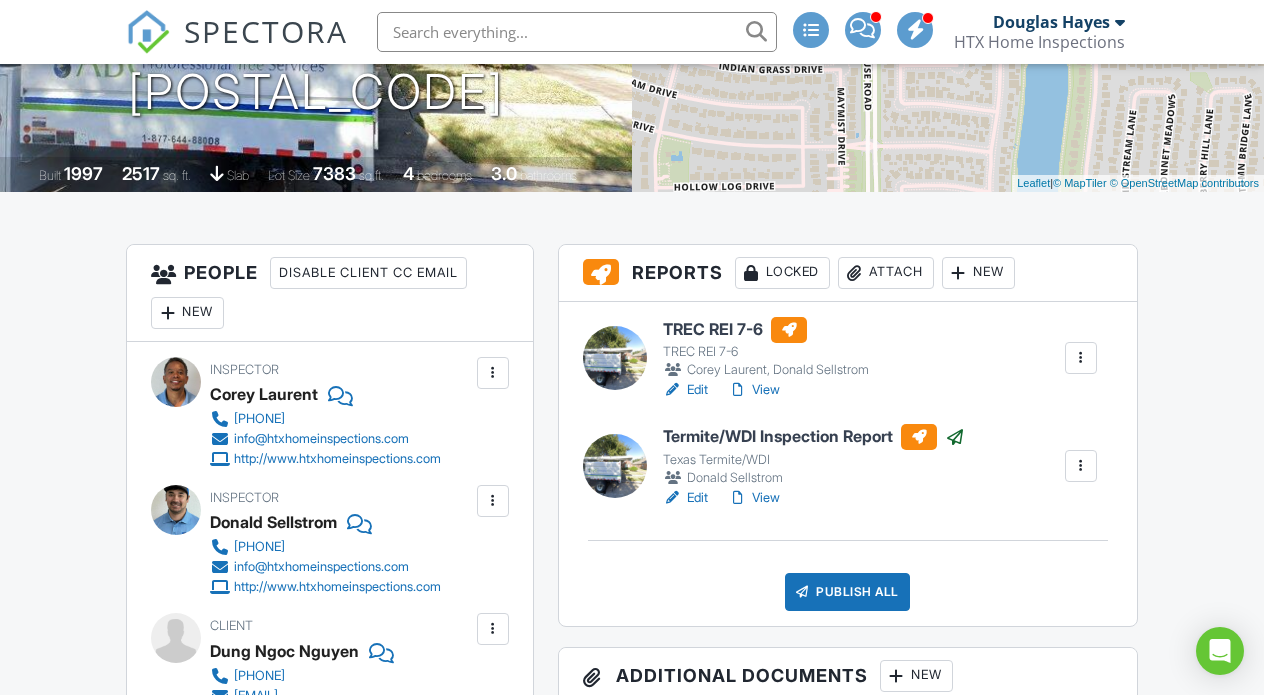 click on "TREC REI 7-6" at bounding box center [766, 330] 